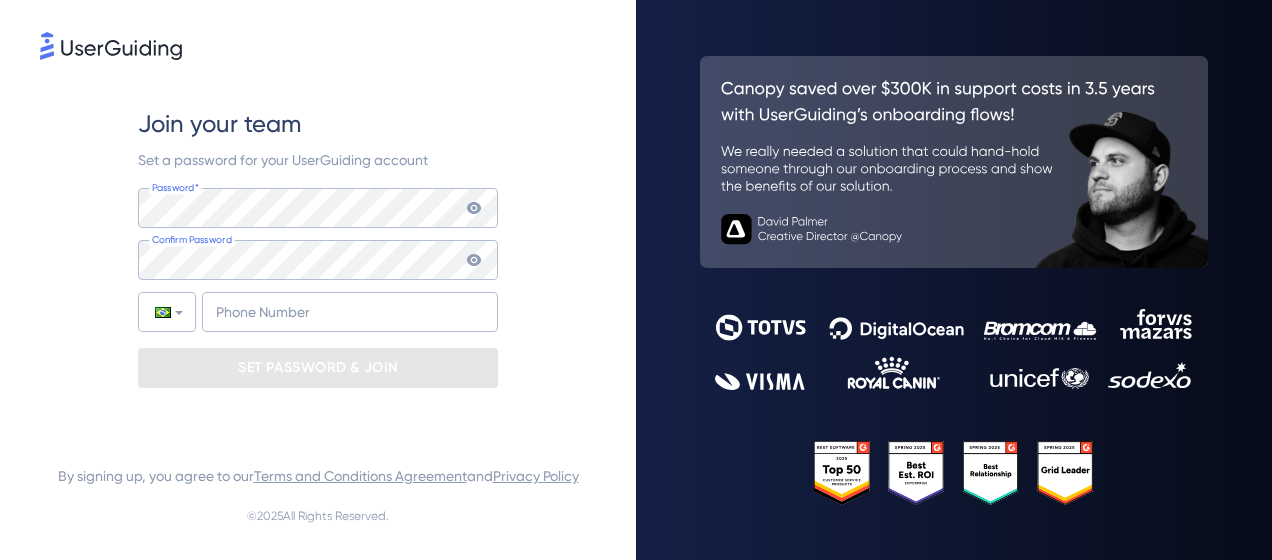 scroll, scrollTop: 0, scrollLeft: 0, axis: both 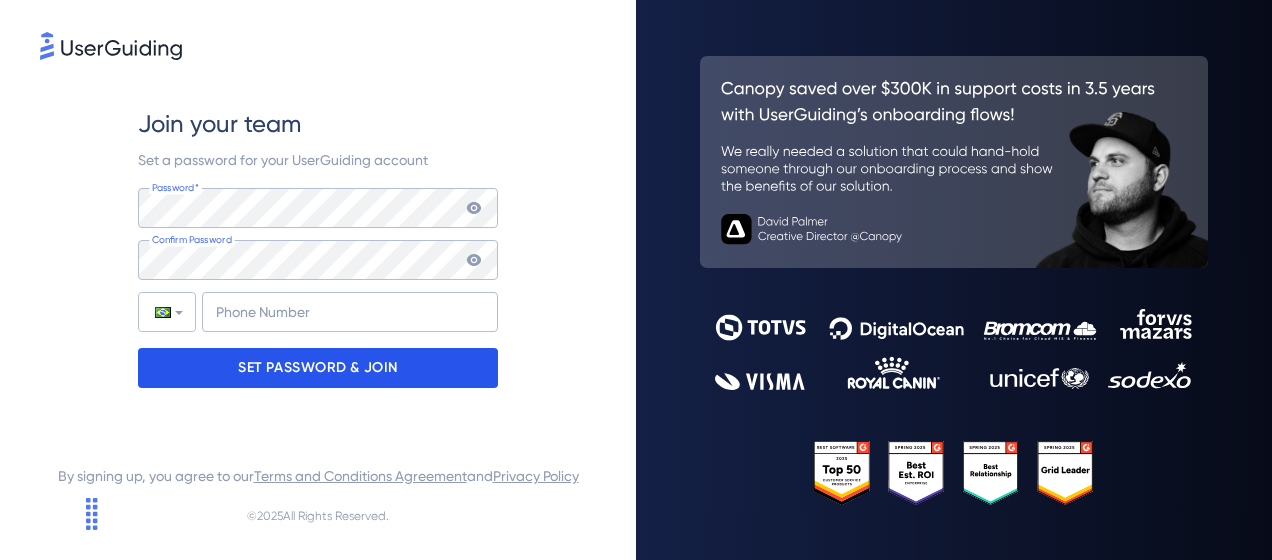 click on "SET PASSWORD & JOIN" at bounding box center (318, 368) 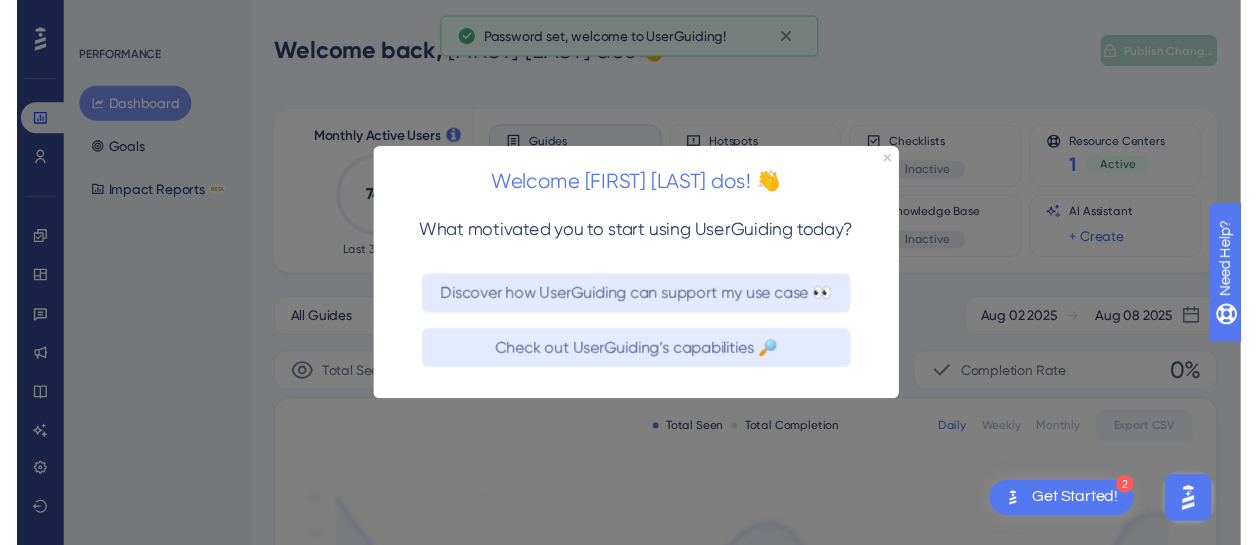 scroll, scrollTop: 0, scrollLeft: 0, axis: both 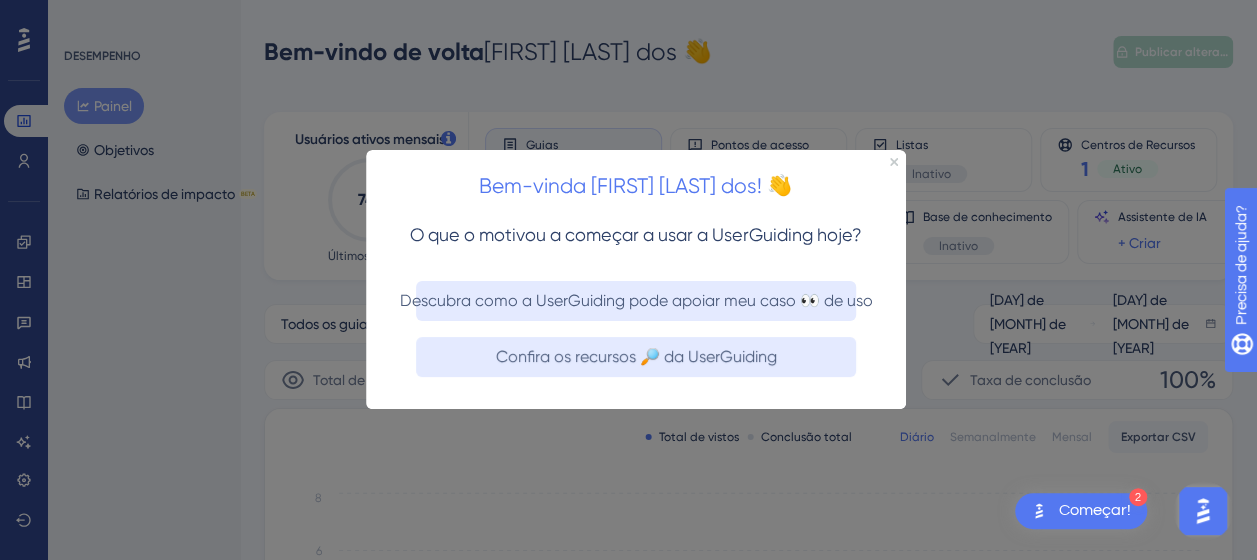 click on "Bem-vinda [FIRST] [LAST] dos! 👋" at bounding box center [636, 181] 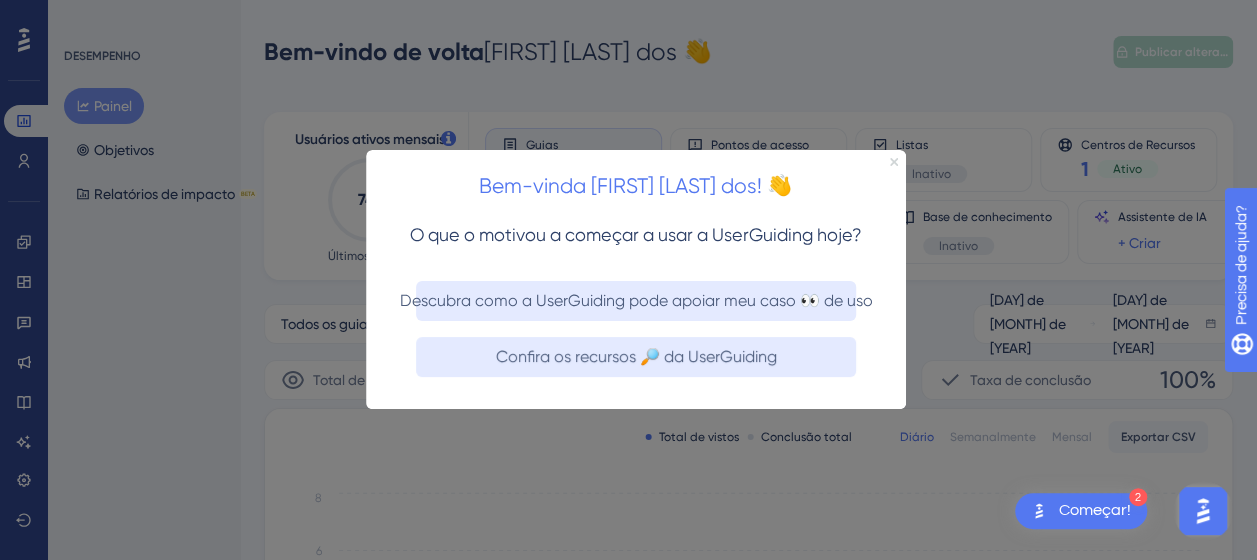 click 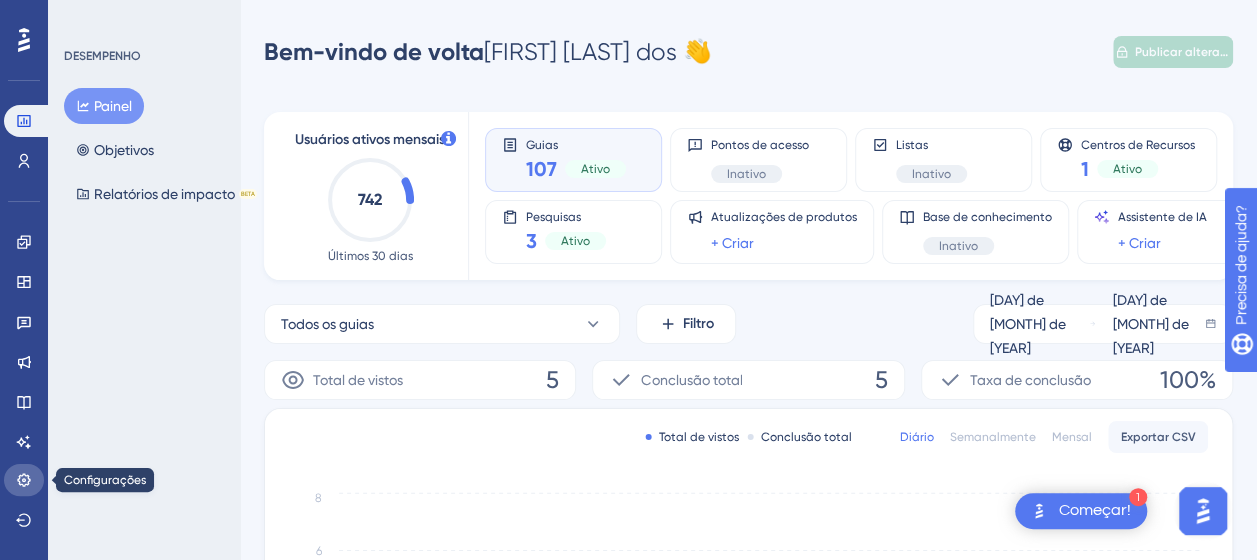 click 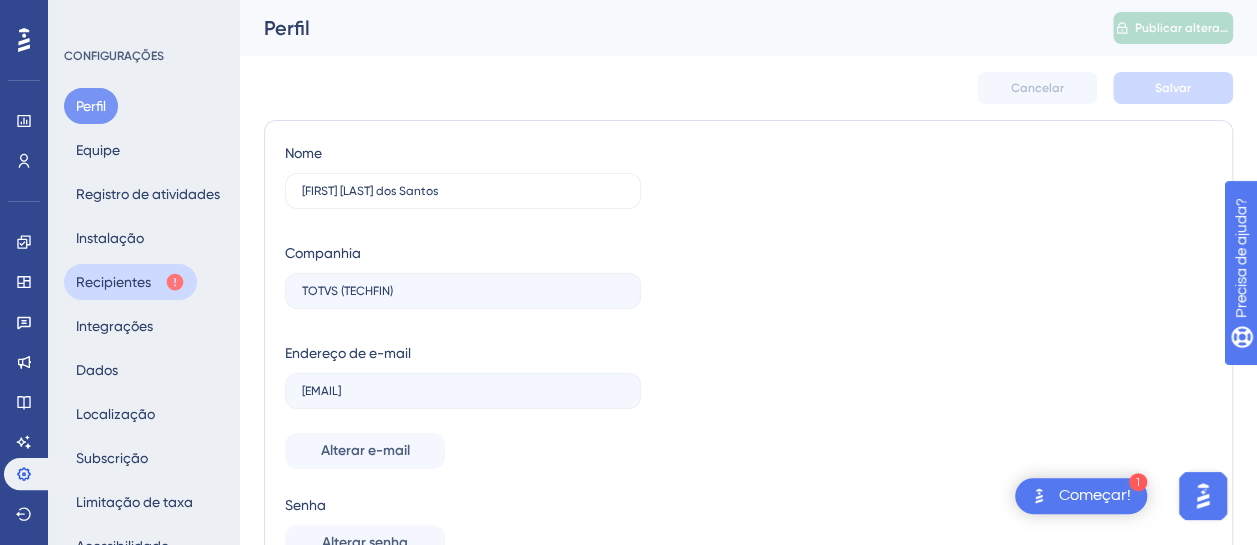 scroll, scrollTop: 0, scrollLeft: 0, axis: both 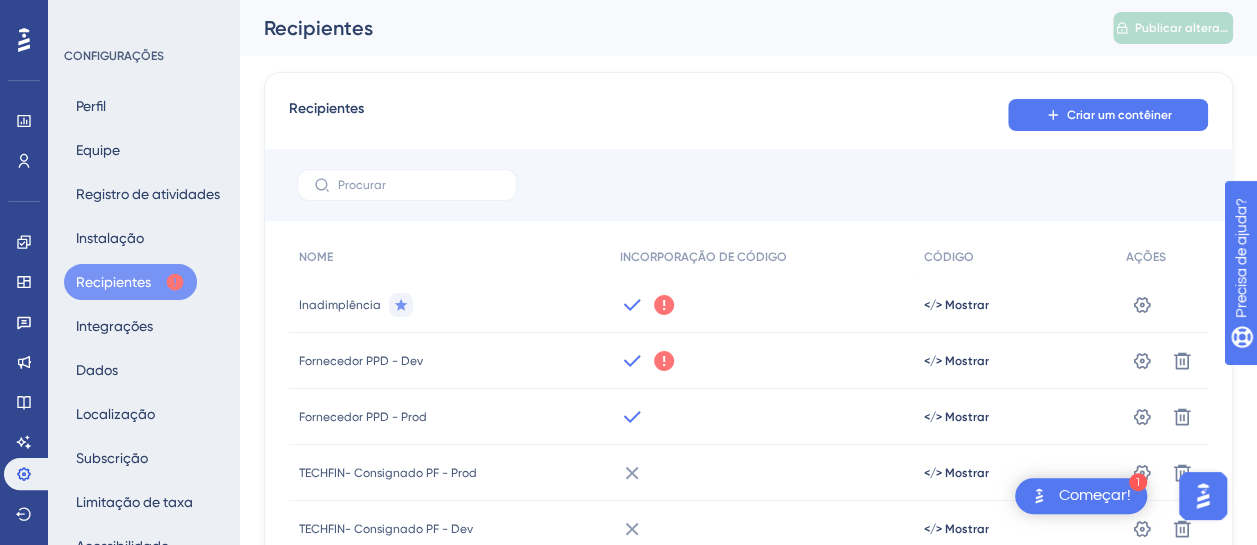 type 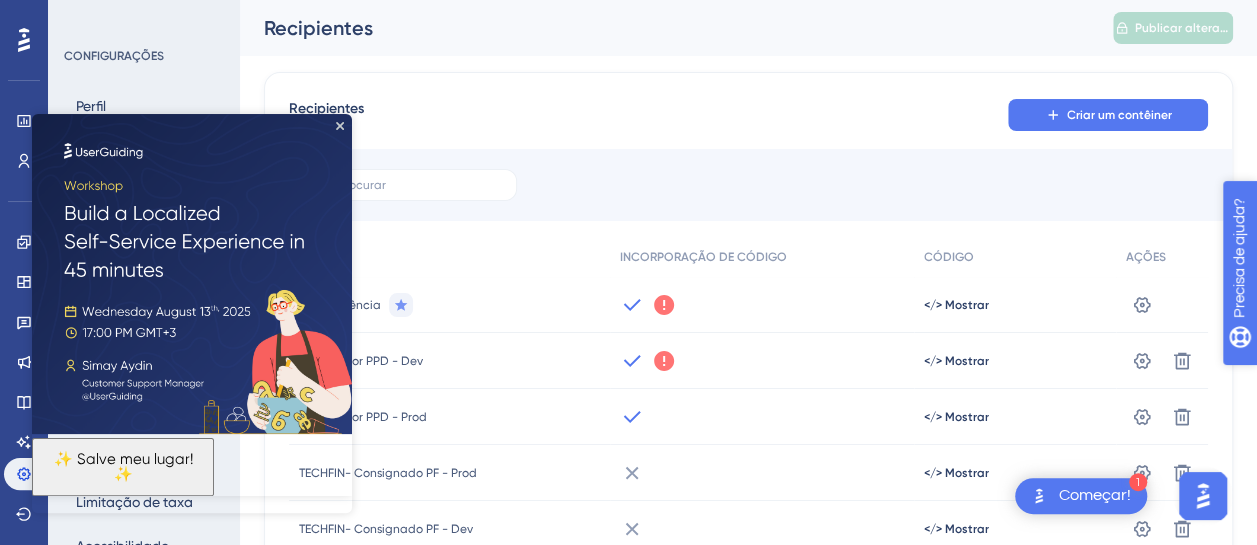 click on "Precisa de ajuda?" at bounding box center [1315, 381] 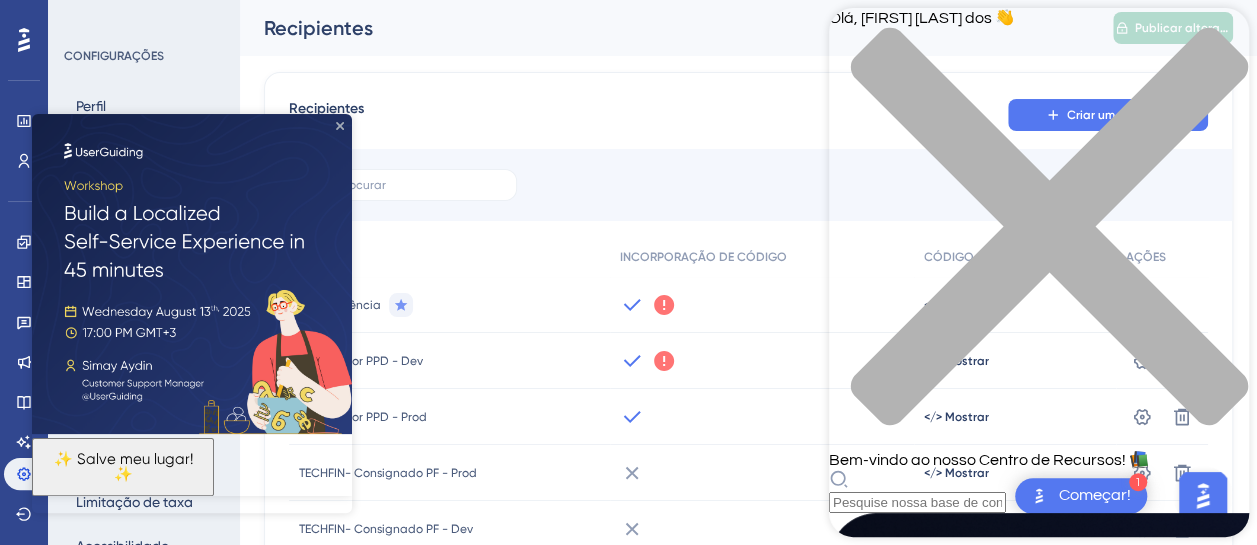 click 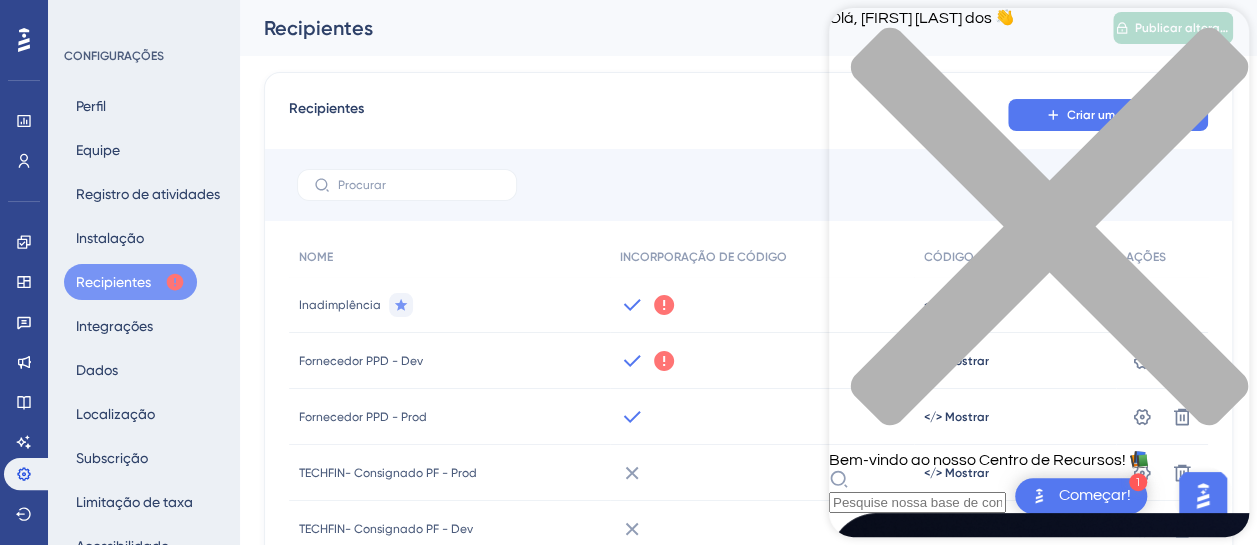 click at bounding box center (1039, 238) 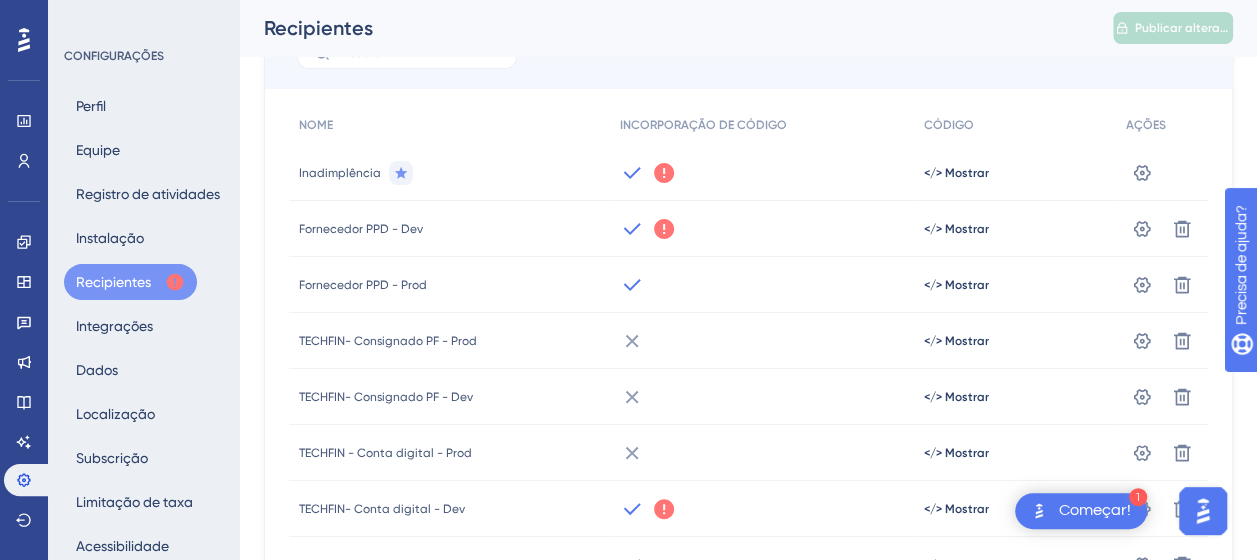 scroll, scrollTop: 152, scrollLeft: 0, axis: vertical 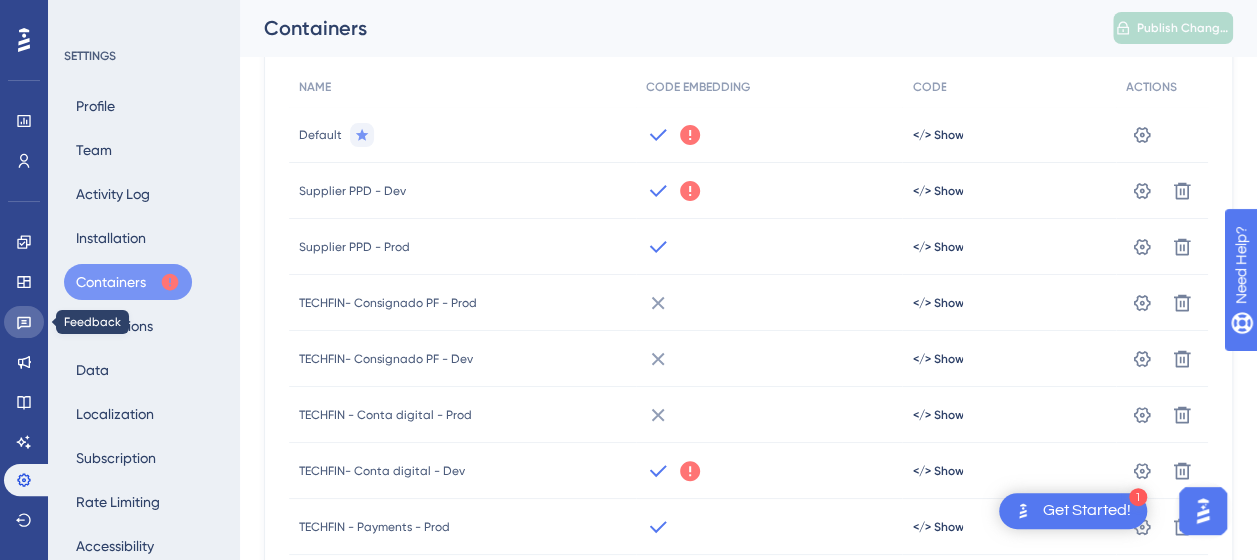 click at bounding box center [24, 322] 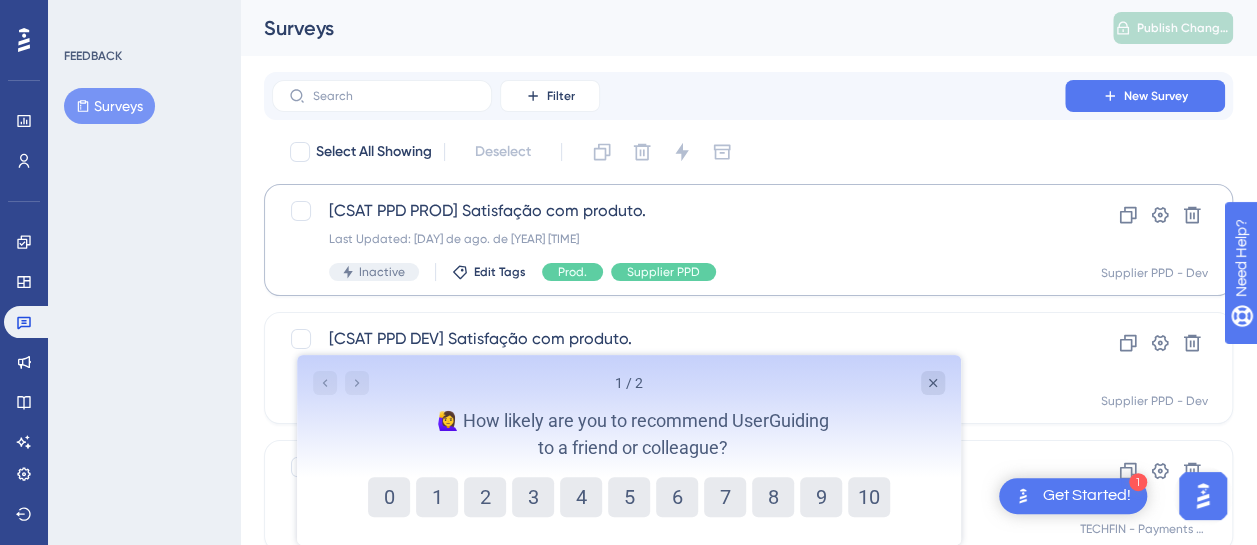 scroll, scrollTop: 0, scrollLeft: 0, axis: both 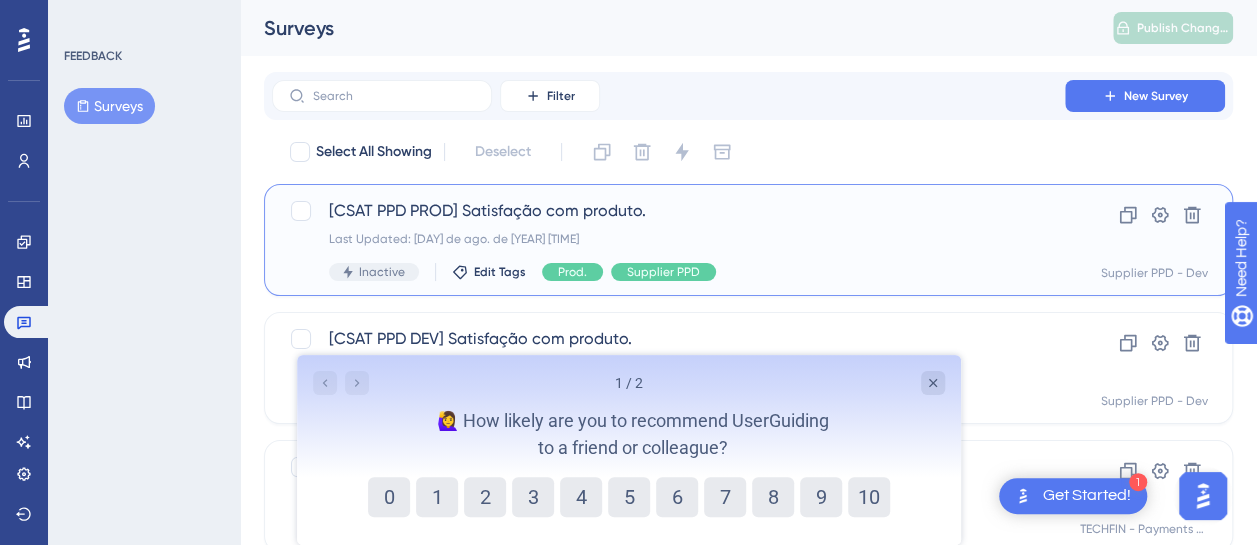 click on "[CSAT PPD PROD] Satisfação com produto." at bounding box center (668, 211) 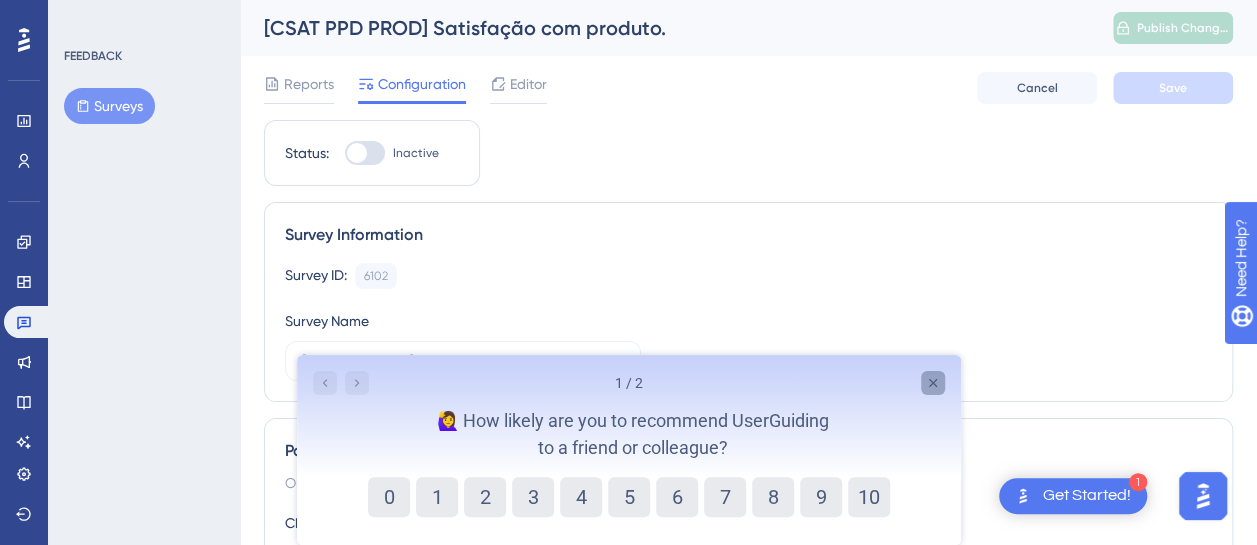 click 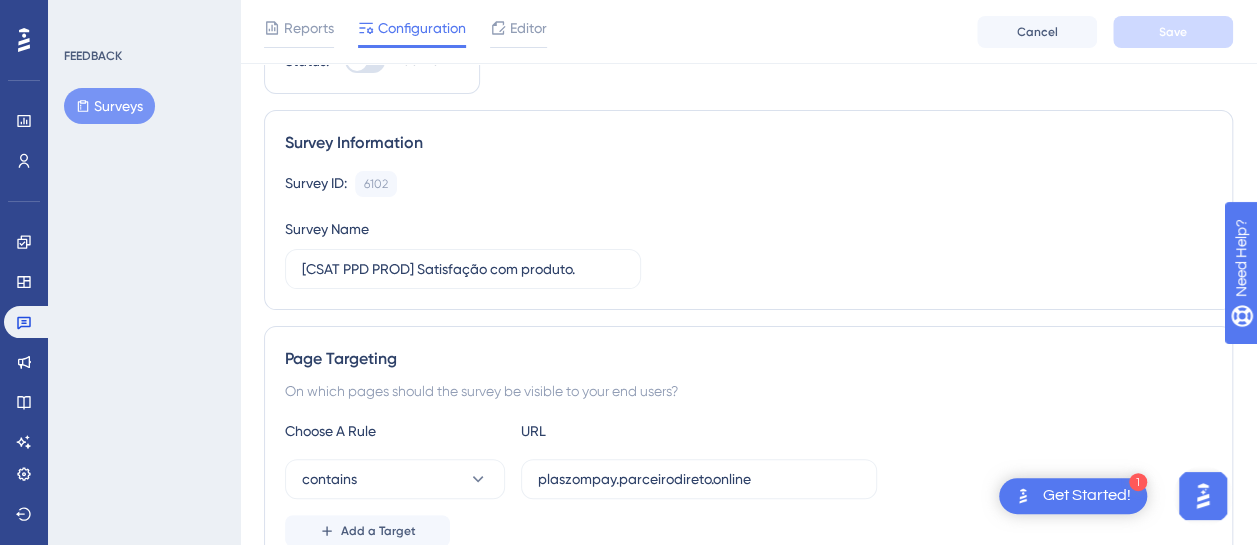 scroll, scrollTop: 0, scrollLeft: 0, axis: both 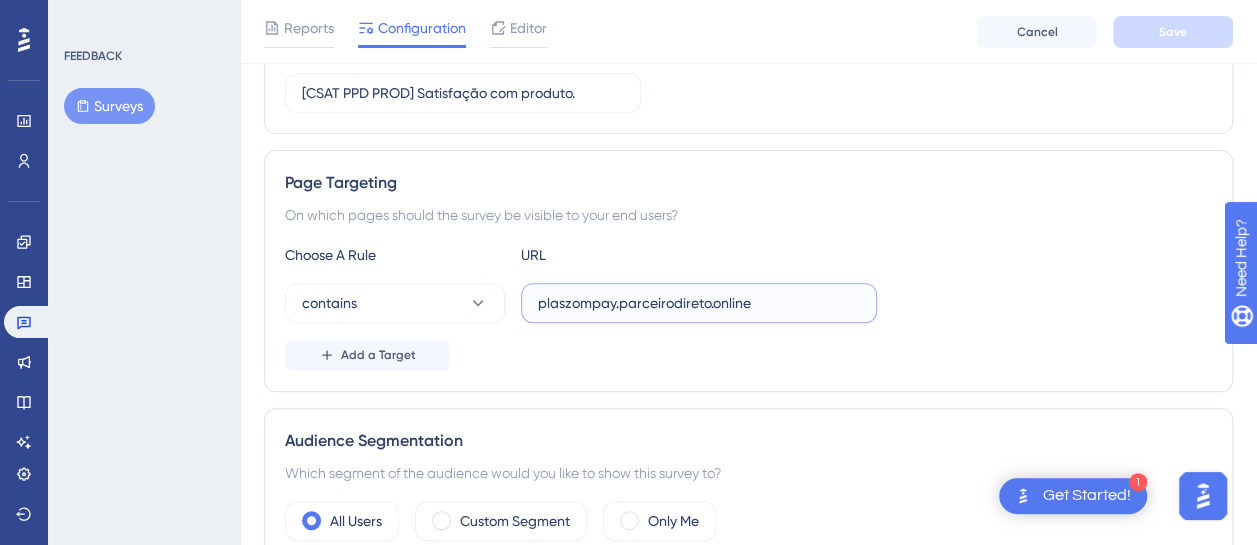 click on "plaszompay.parceirodireto.online" at bounding box center (699, 303) 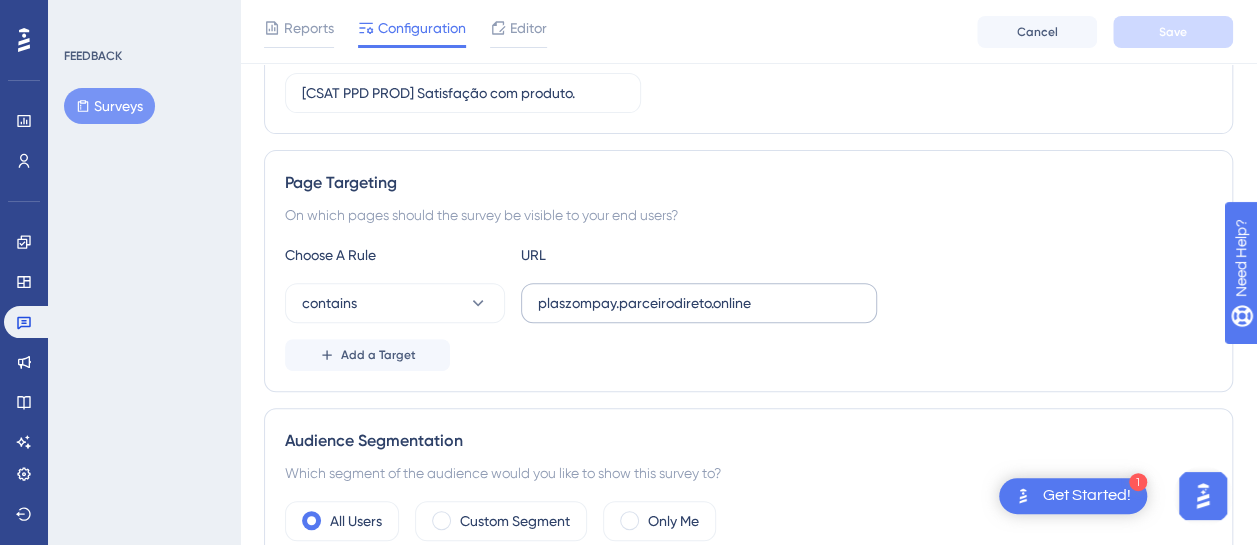 click on "plaszompay.parceirodireto.online" at bounding box center (699, 303) 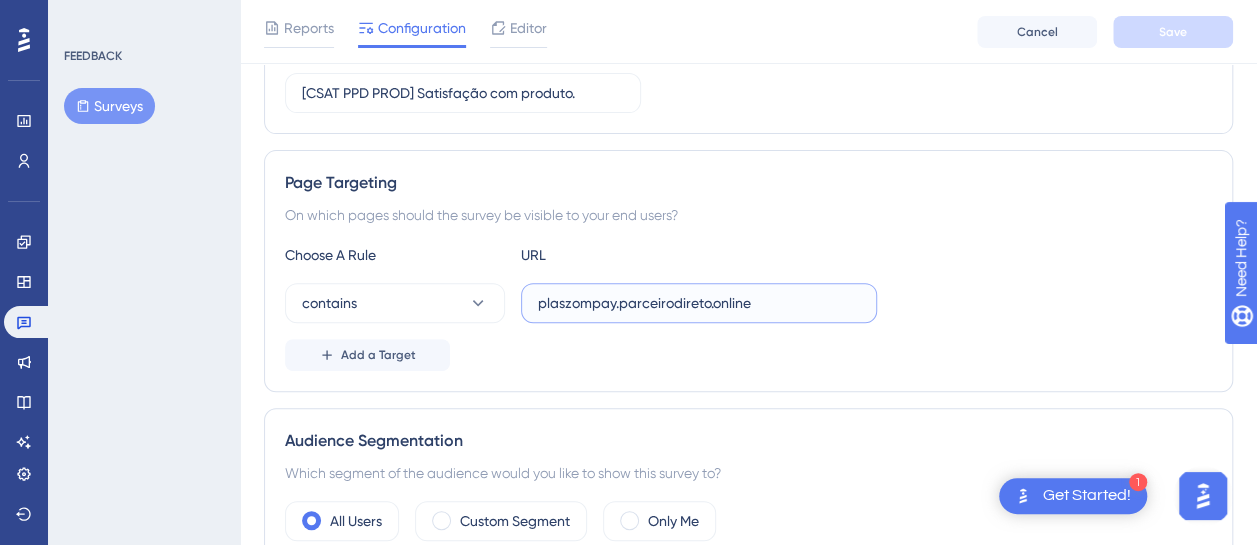 click on "plaszompay.parceirodireto.online" at bounding box center [699, 303] 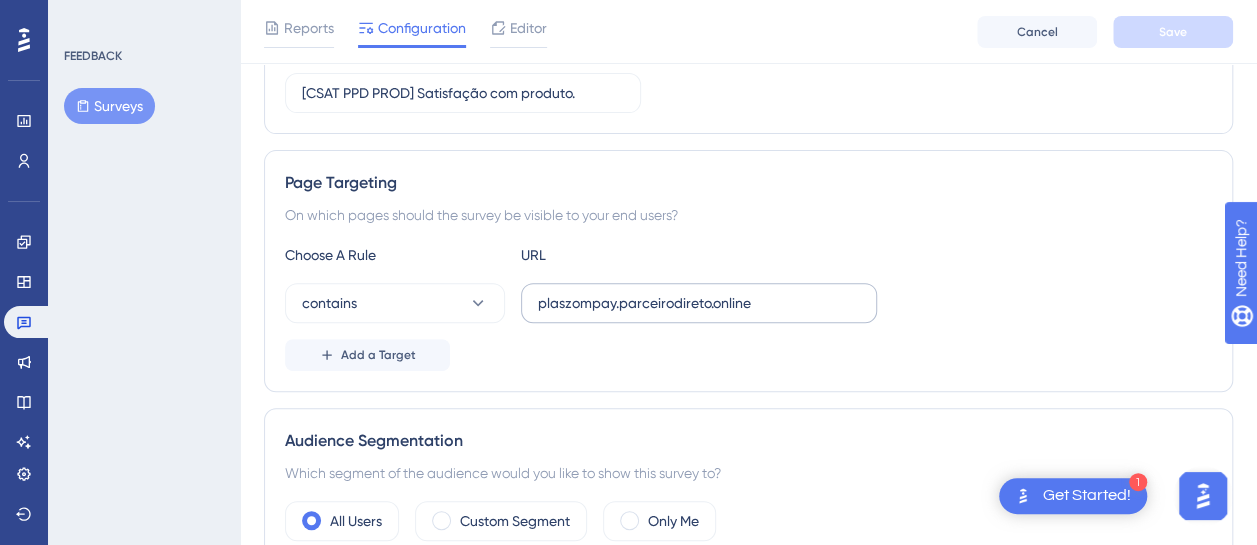 click on "plaszompay.parceirodireto.online" at bounding box center (699, 303) 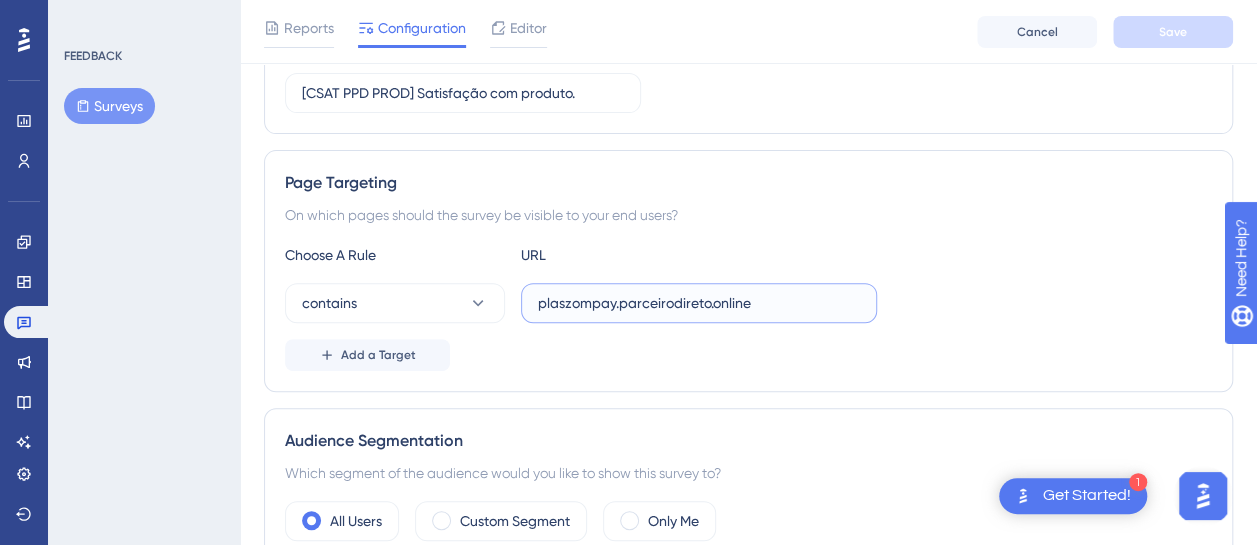 click on "plaszompay.parceirodireto.online" at bounding box center (699, 303) 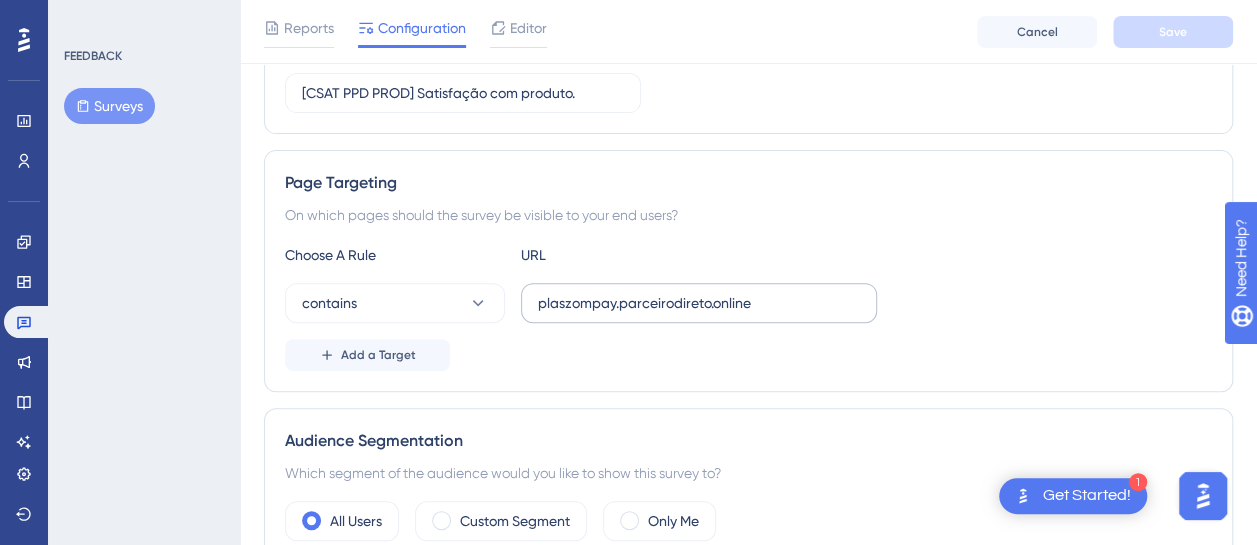 click on "plaszompay.parceirodireto.online" at bounding box center (699, 303) 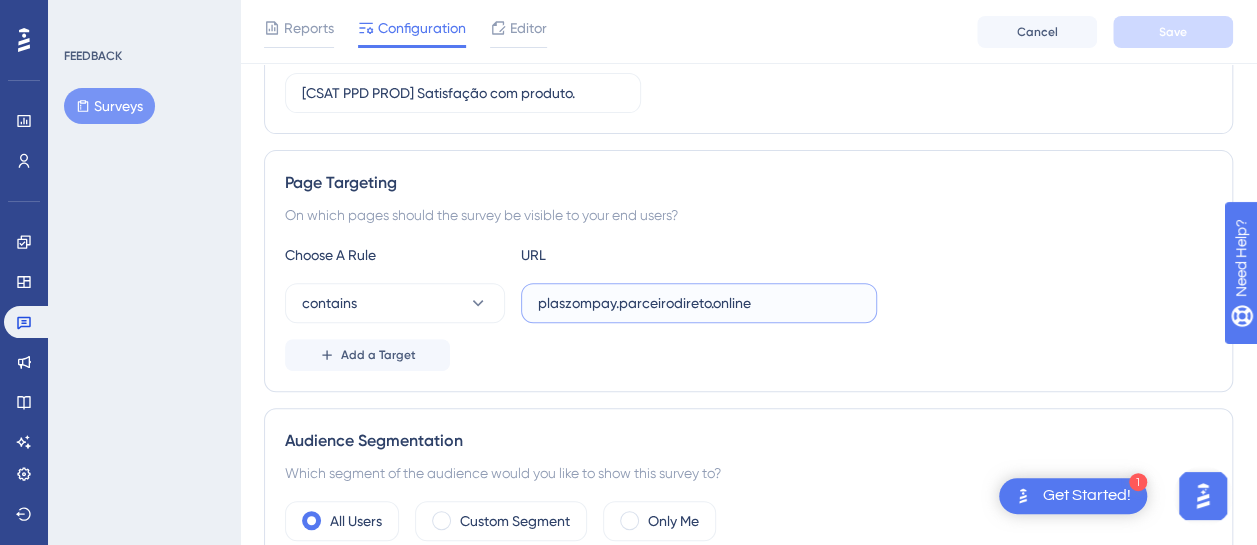 click on "plaszompay.parceirodireto.online" at bounding box center [699, 303] 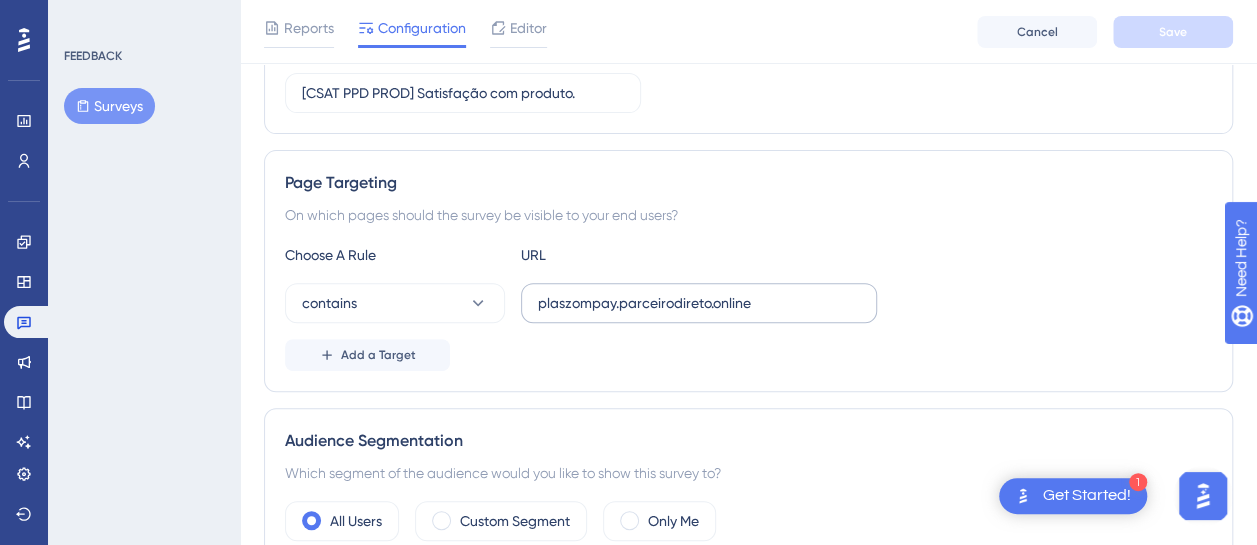 click on "plaszompay.parceirodireto.online" at bounding box center (699, 303) 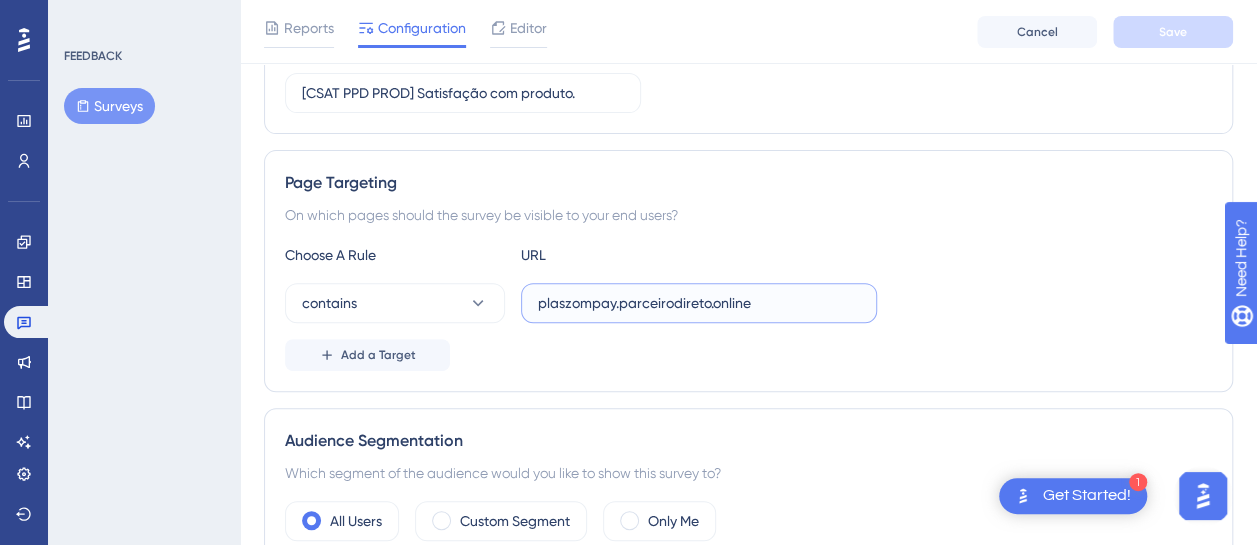 click on "plaszompay.parceirodireto.online" at bounding box center [699, 303] 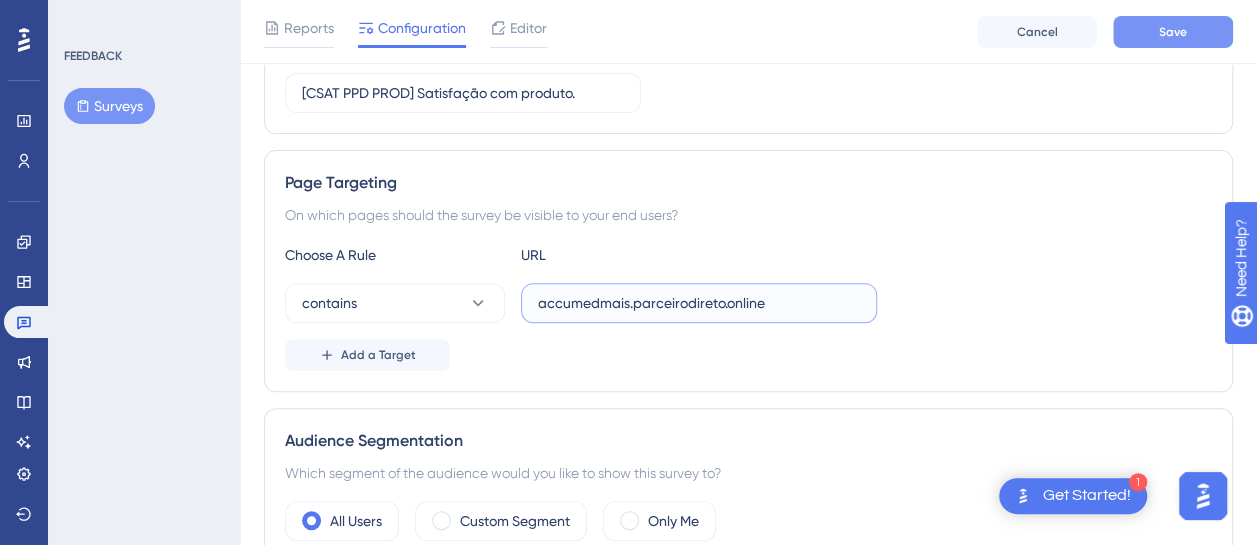 type on "accumedmais.parceirodireto.online" 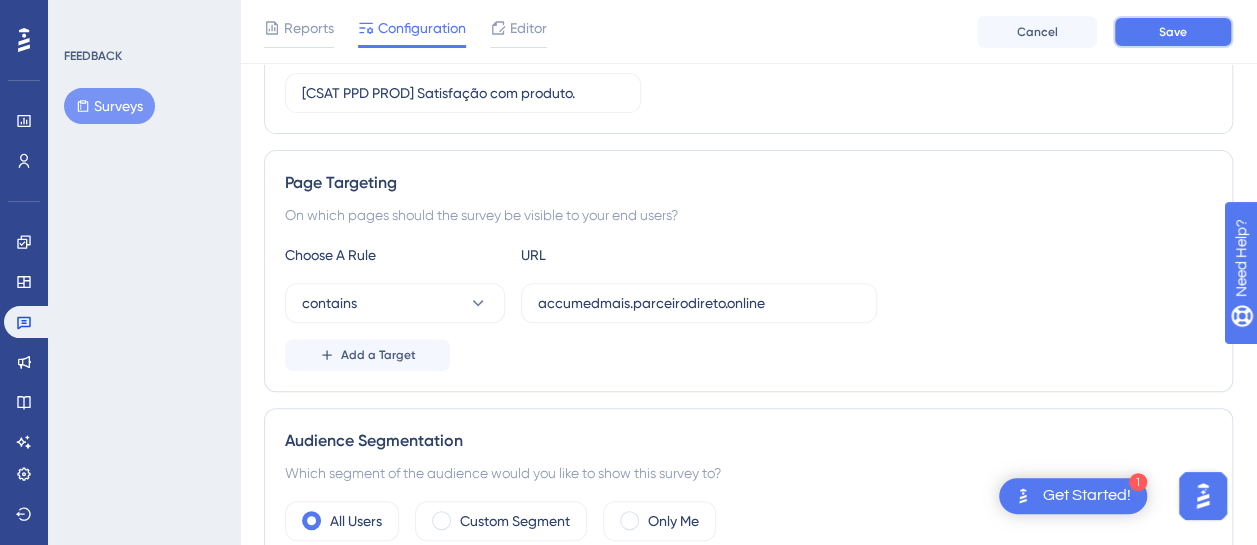 click on "Save" at bounding box center [1173, 32] 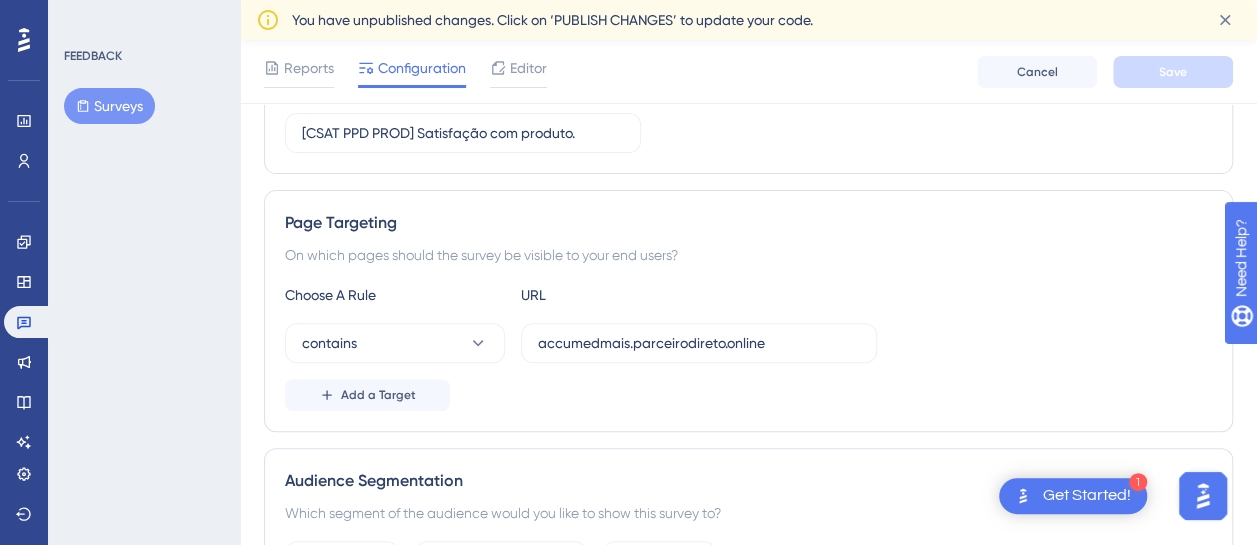 click on "You have unpublished changes. Click on ‘PUBLISH CHANGES’ to update your code." at bounding box center (552, 20) 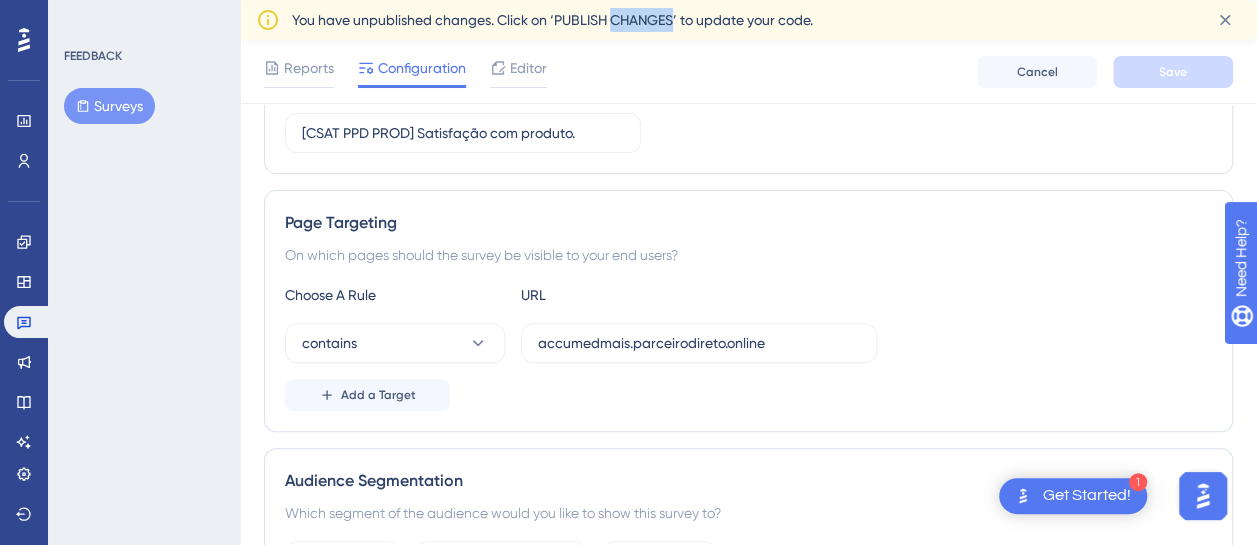 click on "You have unpublished changes. Click on ‘PUBLISH CHANGES’ to update your code." at bounding box center (552, 20) 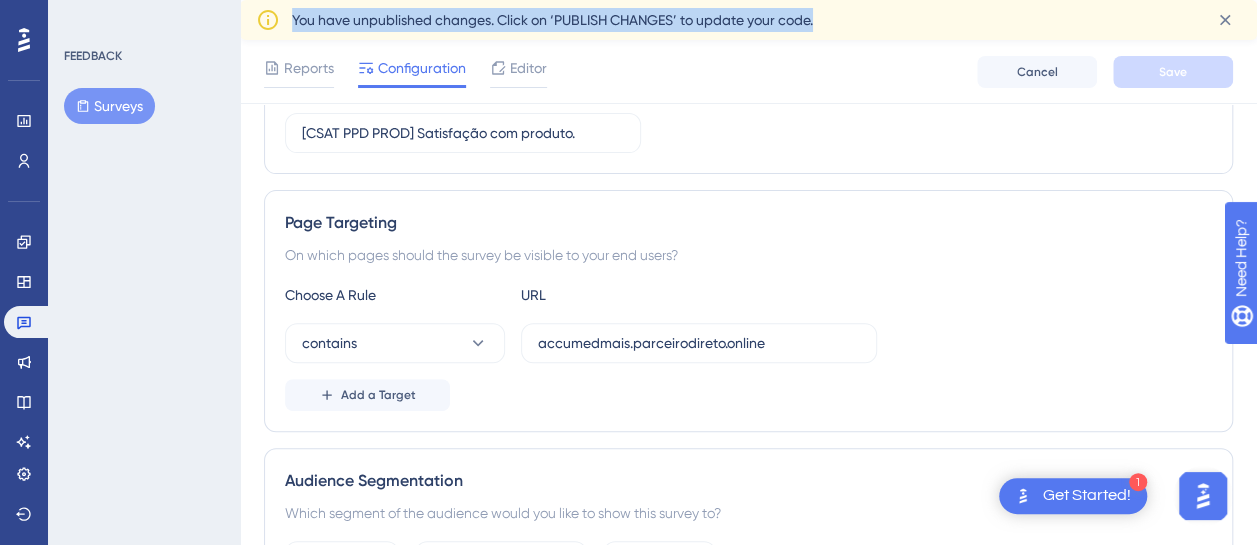 click on "You have unpublished changes. Click on ‘PUBLISH CHANGES’ to update your code." at bounding box center (552, 20) 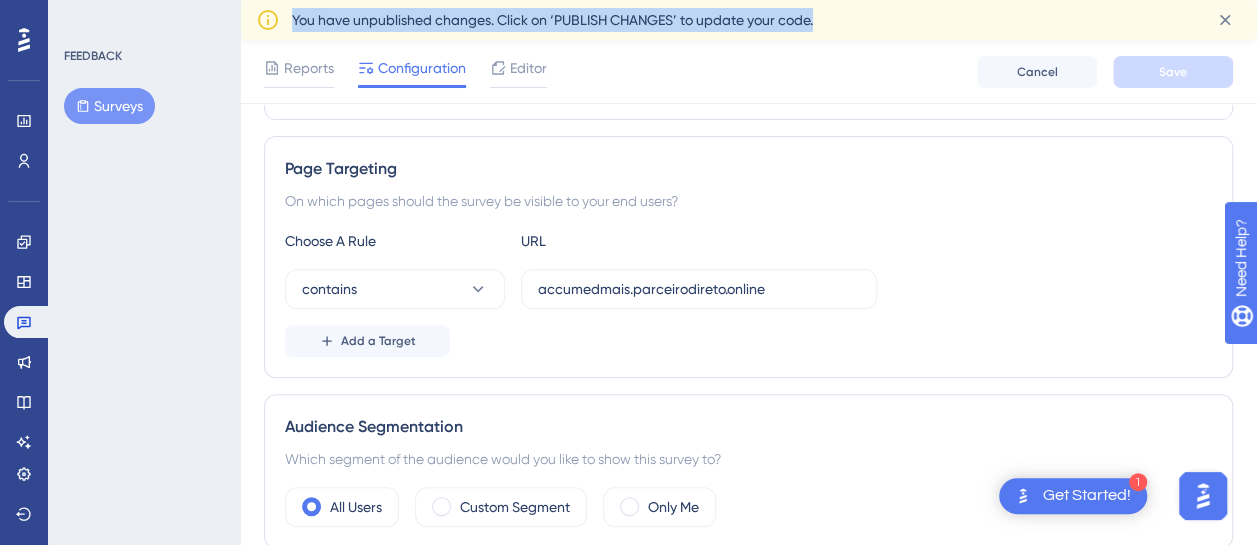 scroll, scrollTop: 0, scrollLeft: 0, axis: both 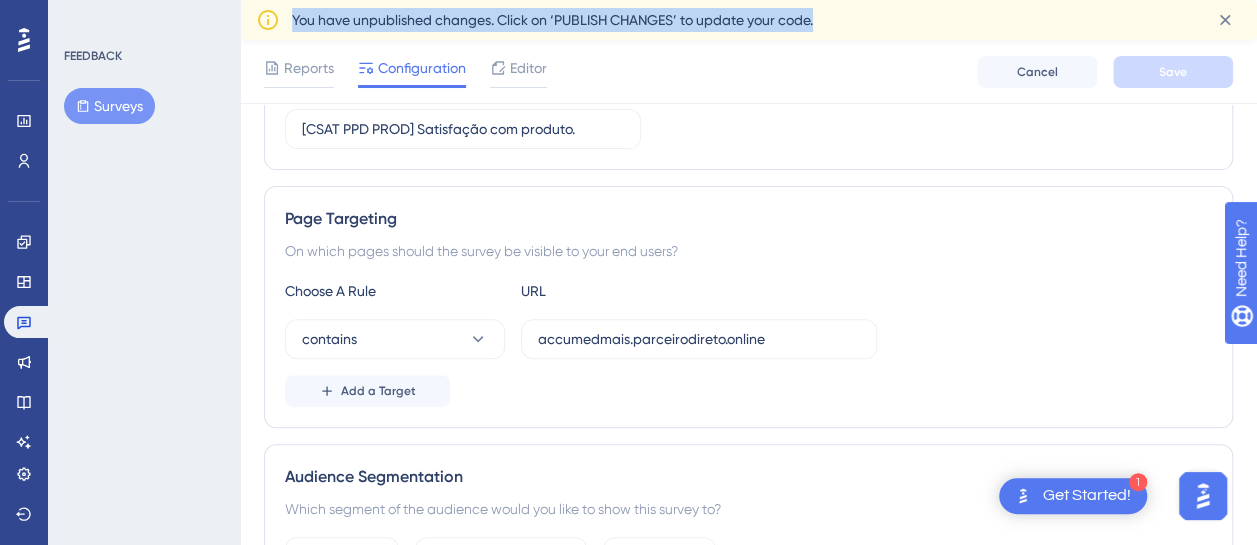 click on "You have unpublished changes. Click on ‘PUBLISH CHANGES’ to update your code." at bounding box center [552, 20] 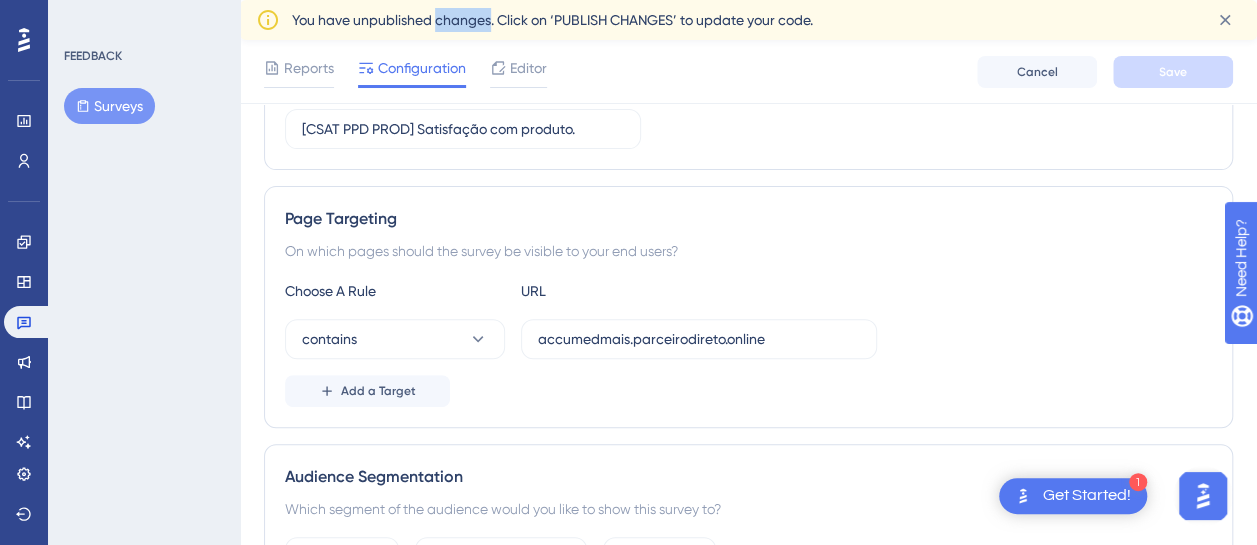 click on "You have unpublished changes. Click on ‘PUBLISH CHANGES’ to update your code." at bounding box center [552, 20] 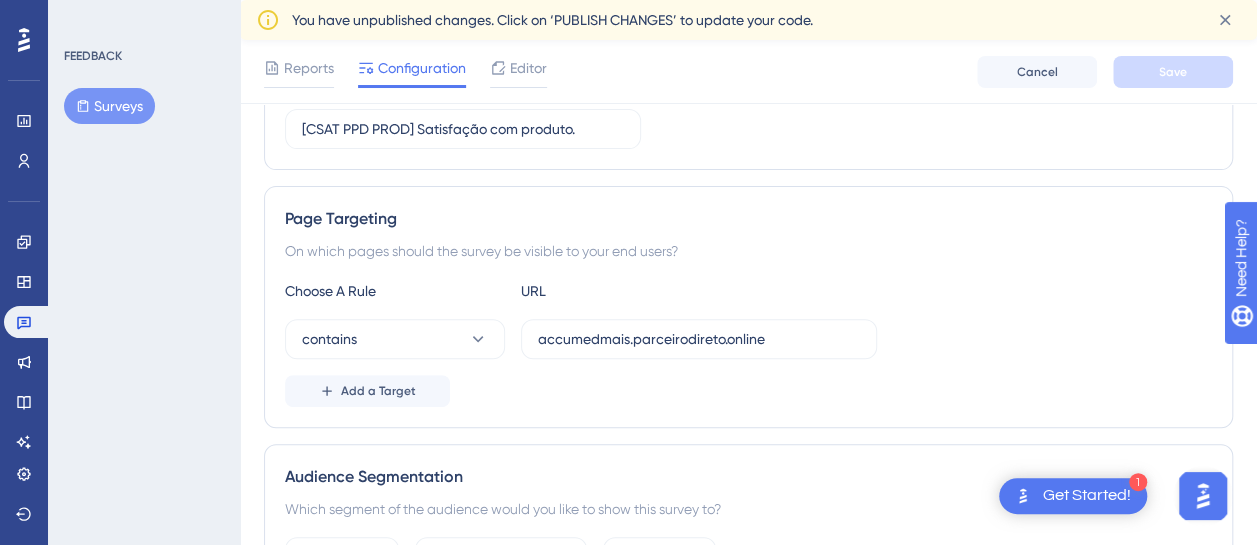 drag, startPoint x: 472, startPoint y: 20, endPoint x: 959, endPoint y: 2, distance: 487.33255 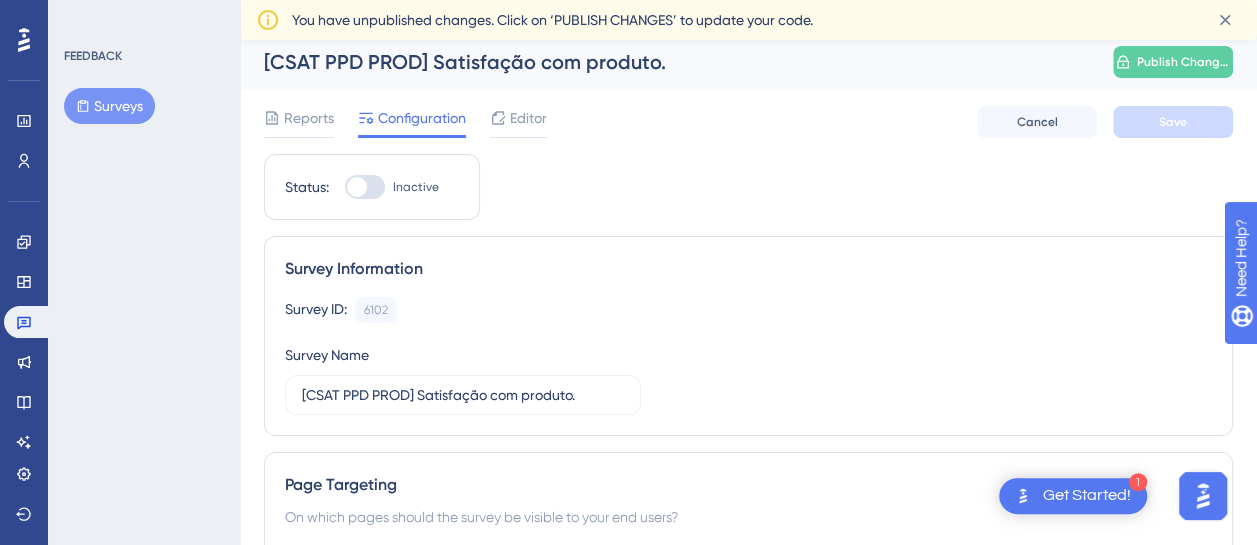 scroll, scrollTop: 0, scrollLeft: 0, axis: both 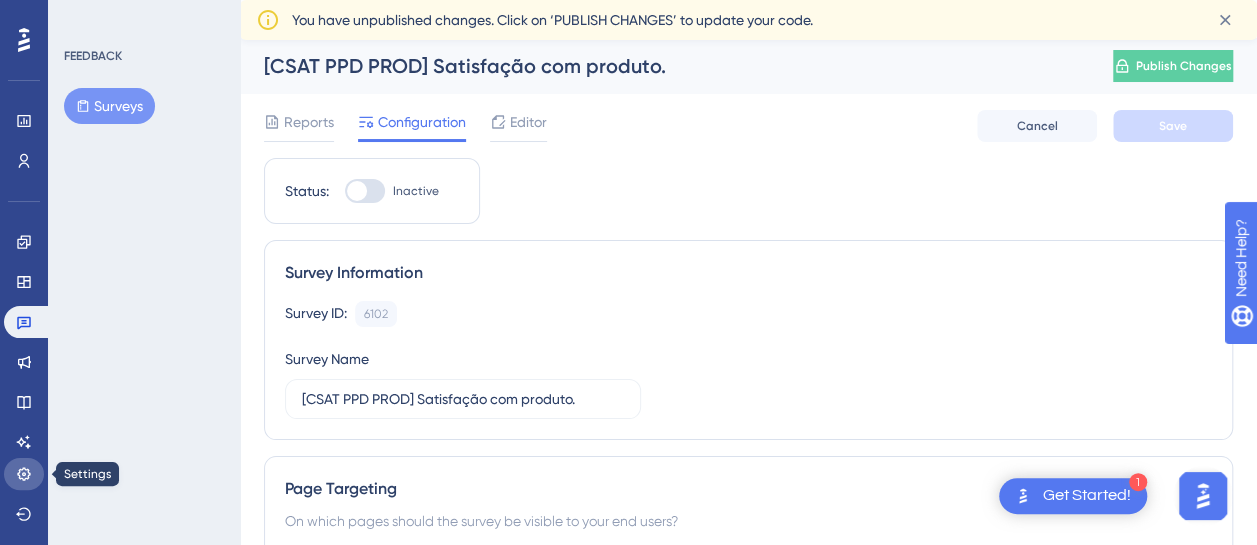 click at bounding box center [24, 474] 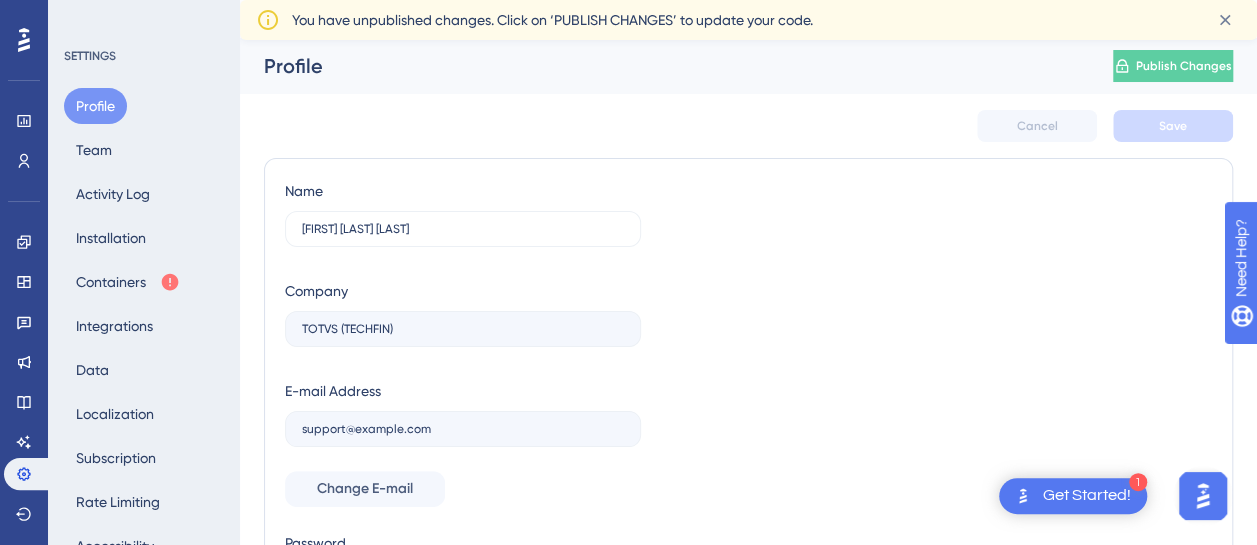 scroll, scrollTop: 0, scrollLeft: 0, axis: both 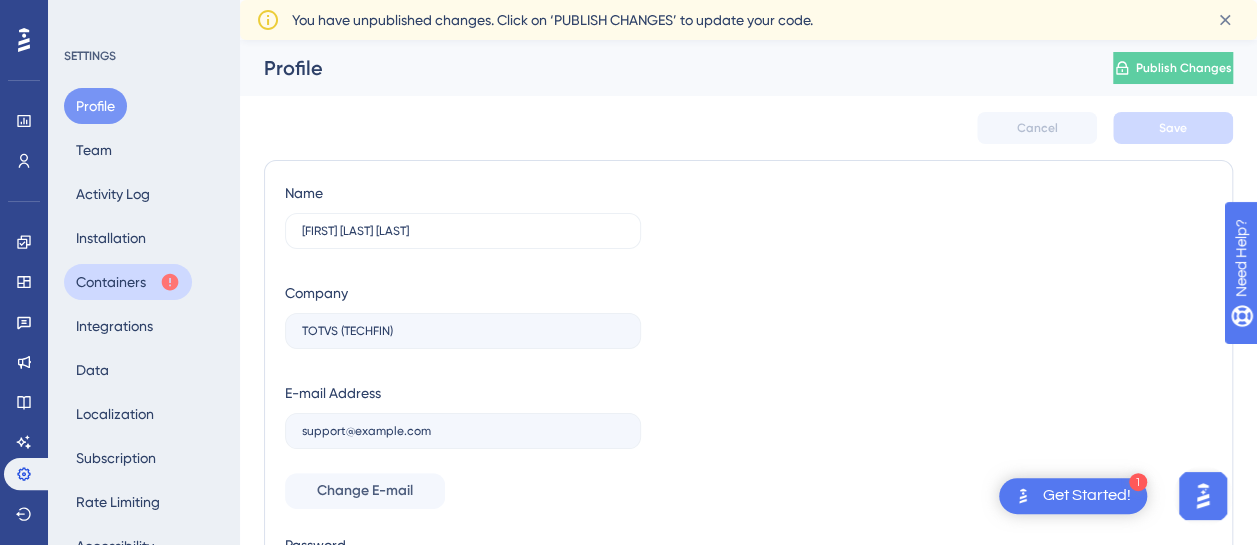 click on "Containers" at bounding box center (128, 282) 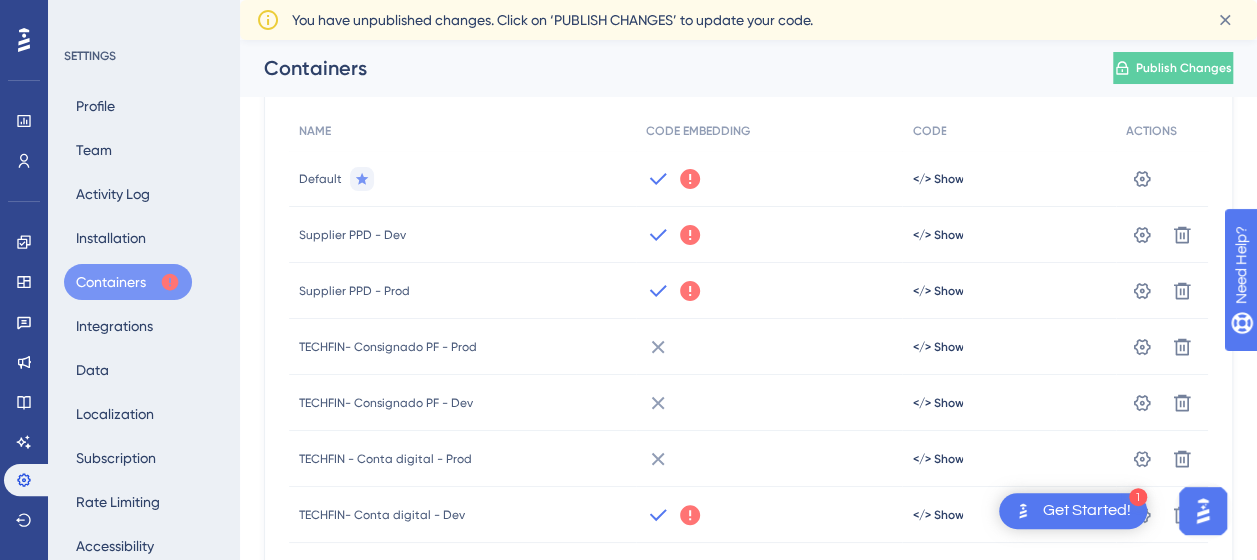 scroll, scrollTop: 137, scrollLeft: 0, axis: vertical 